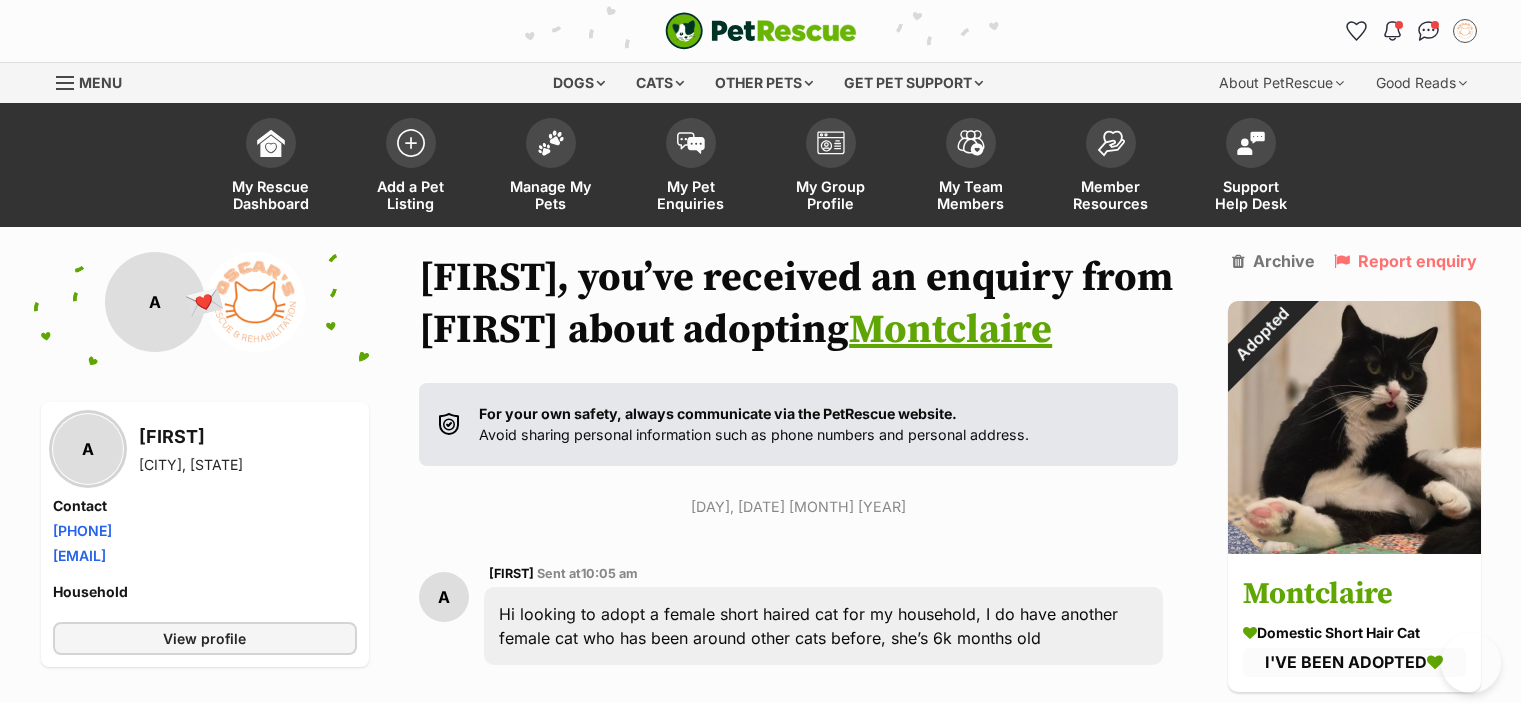 scroll, scrollTop: 1764, scrollLeft: 0, axis: vertical 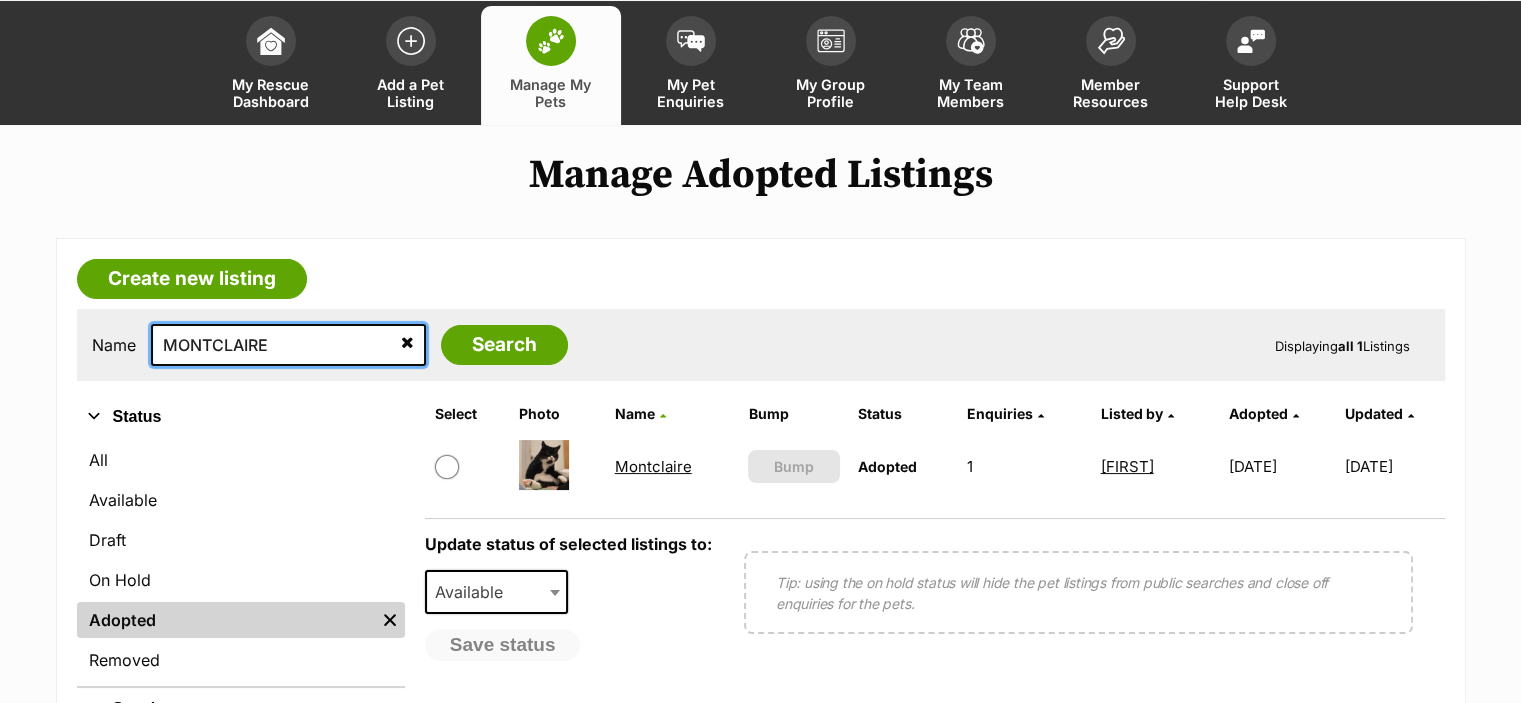 drag, startPoint x: 281, startPoint y: 343, endPoint x: 84, endPoint y: 356, distance: 197.42847 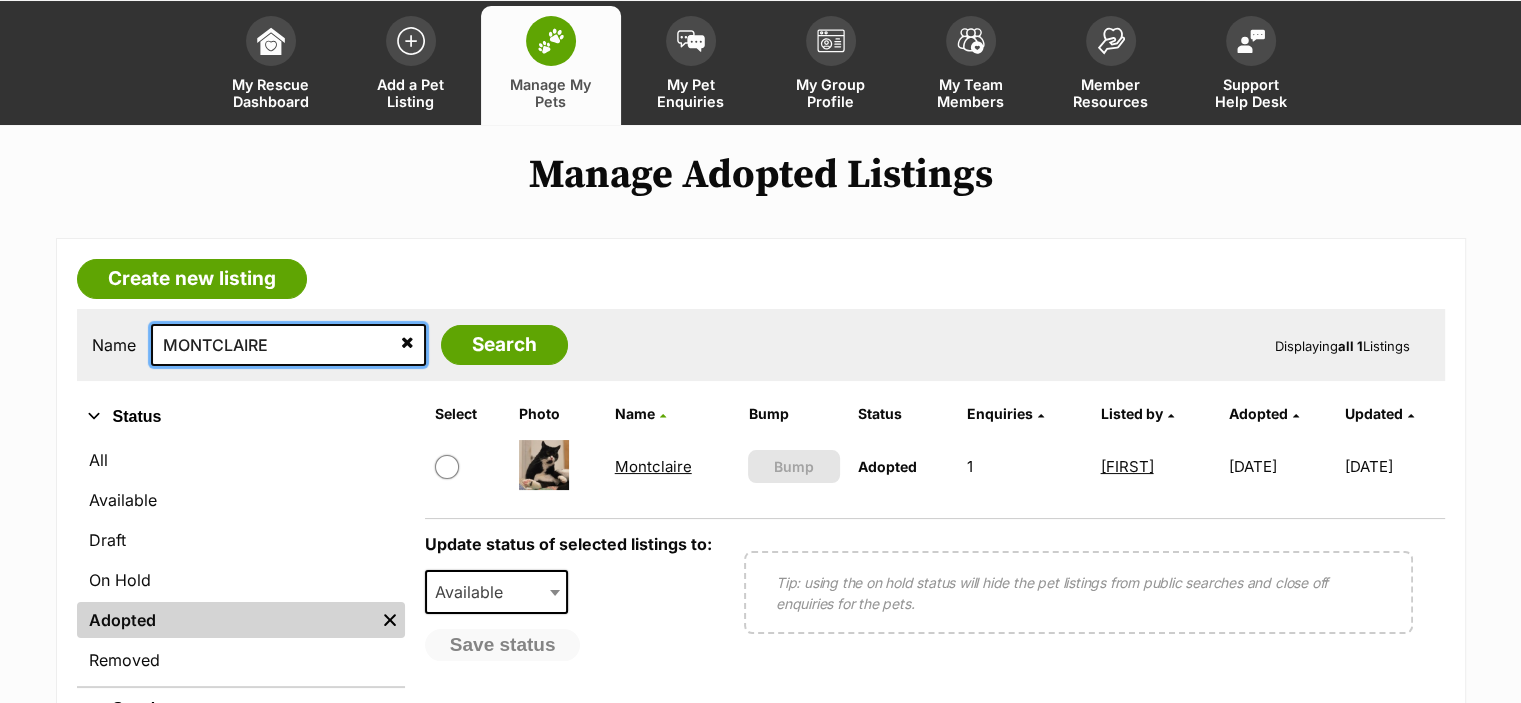 click on "Name
MONTCLAIRE
Search
Displaying  all 1  Listings" at bounding box center [761, 345] 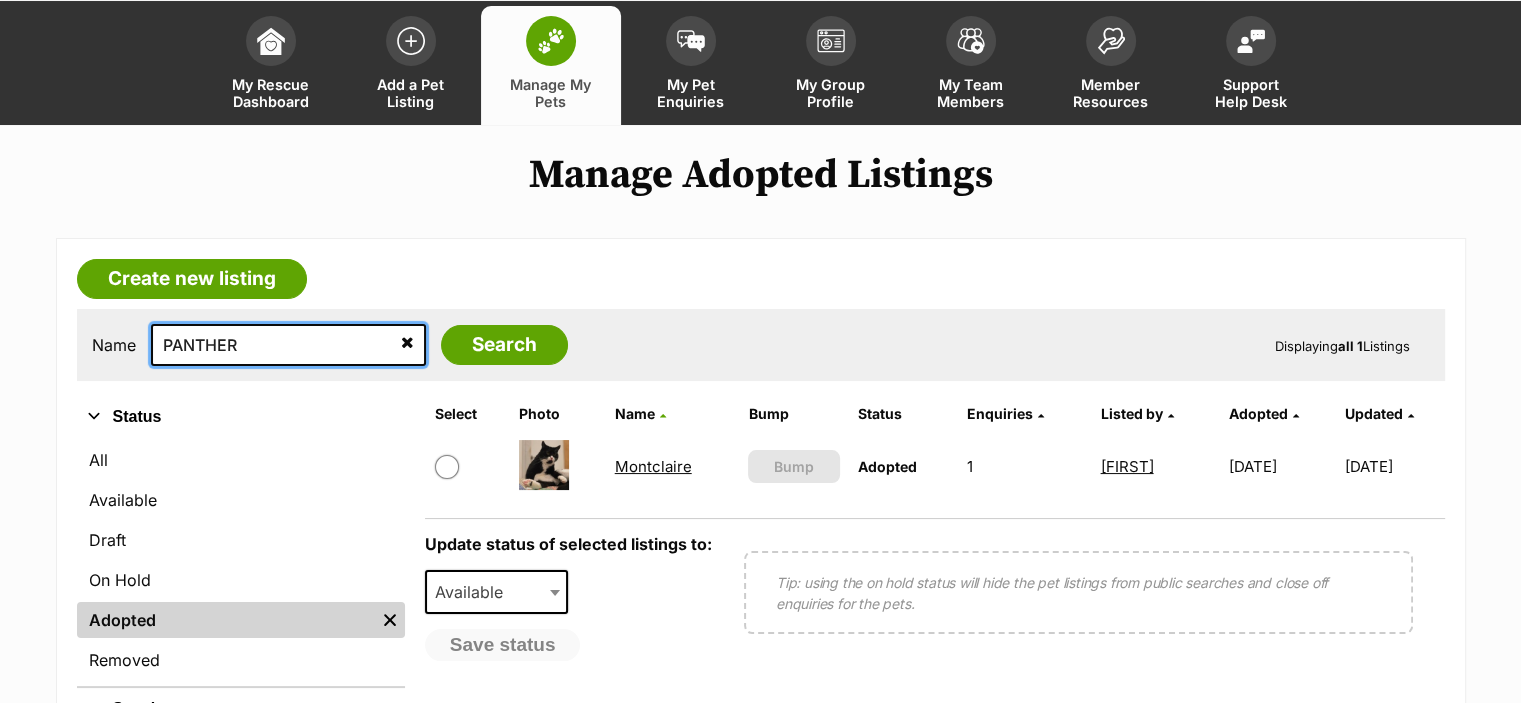 type on "PANTHER" 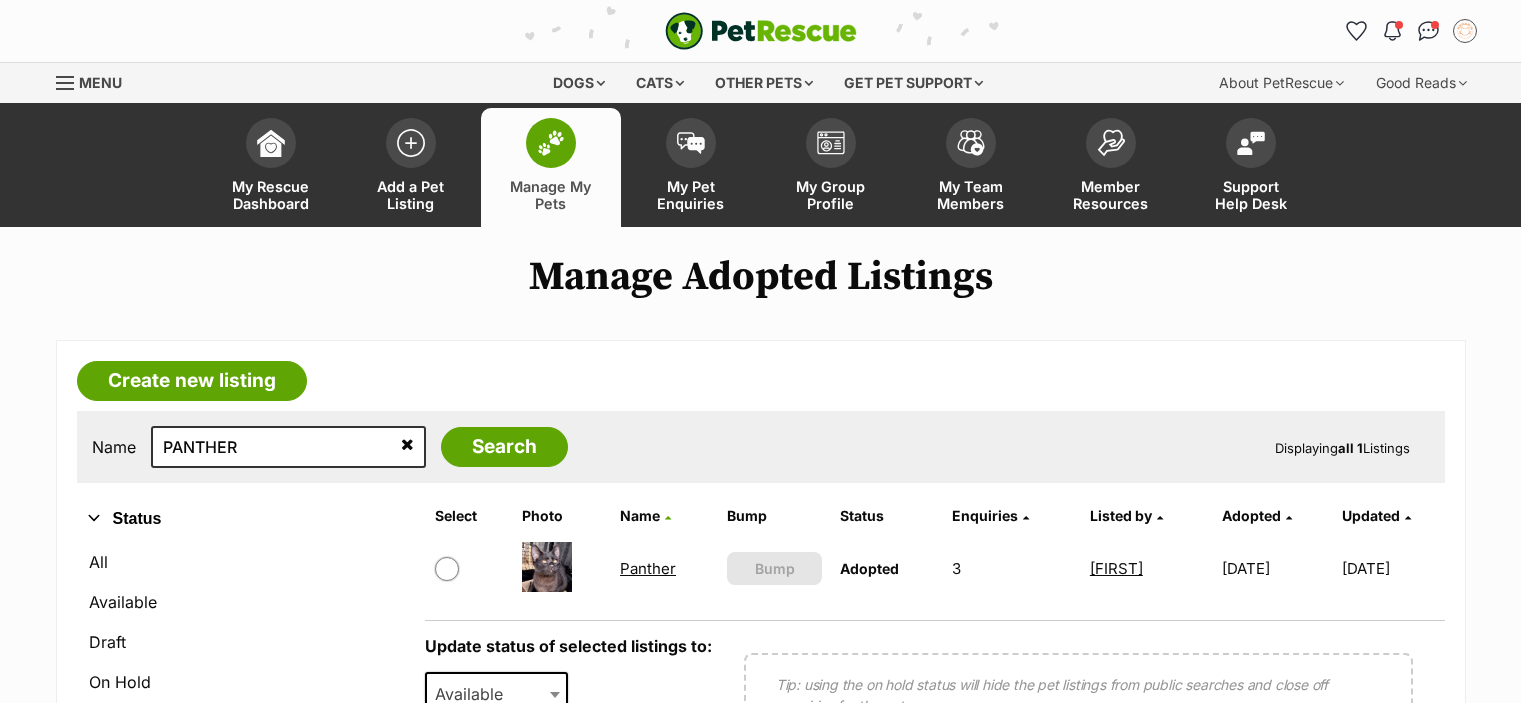 scroll, scrollTop: 0, scrollLeft: 0, axis: both 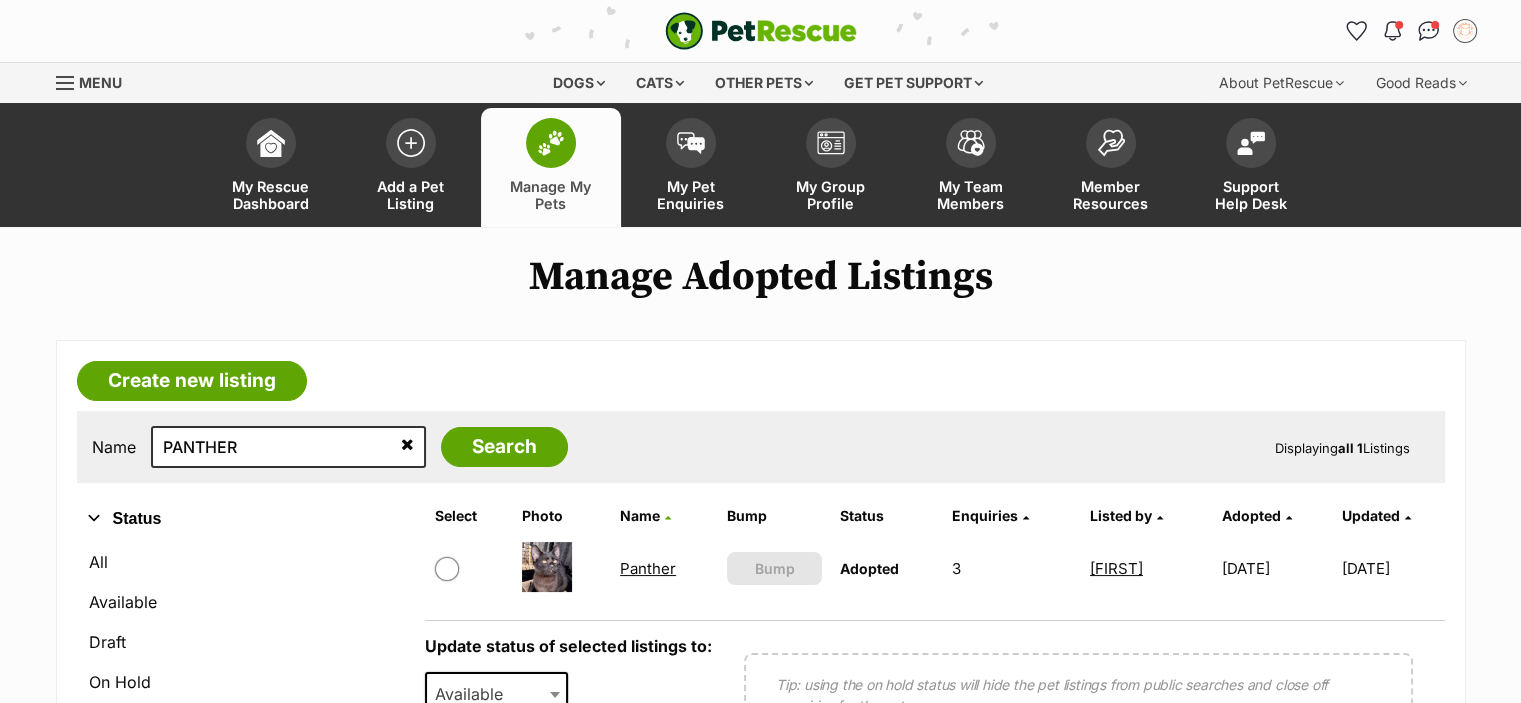 click on "Panther" at bounding box center [648, 568] 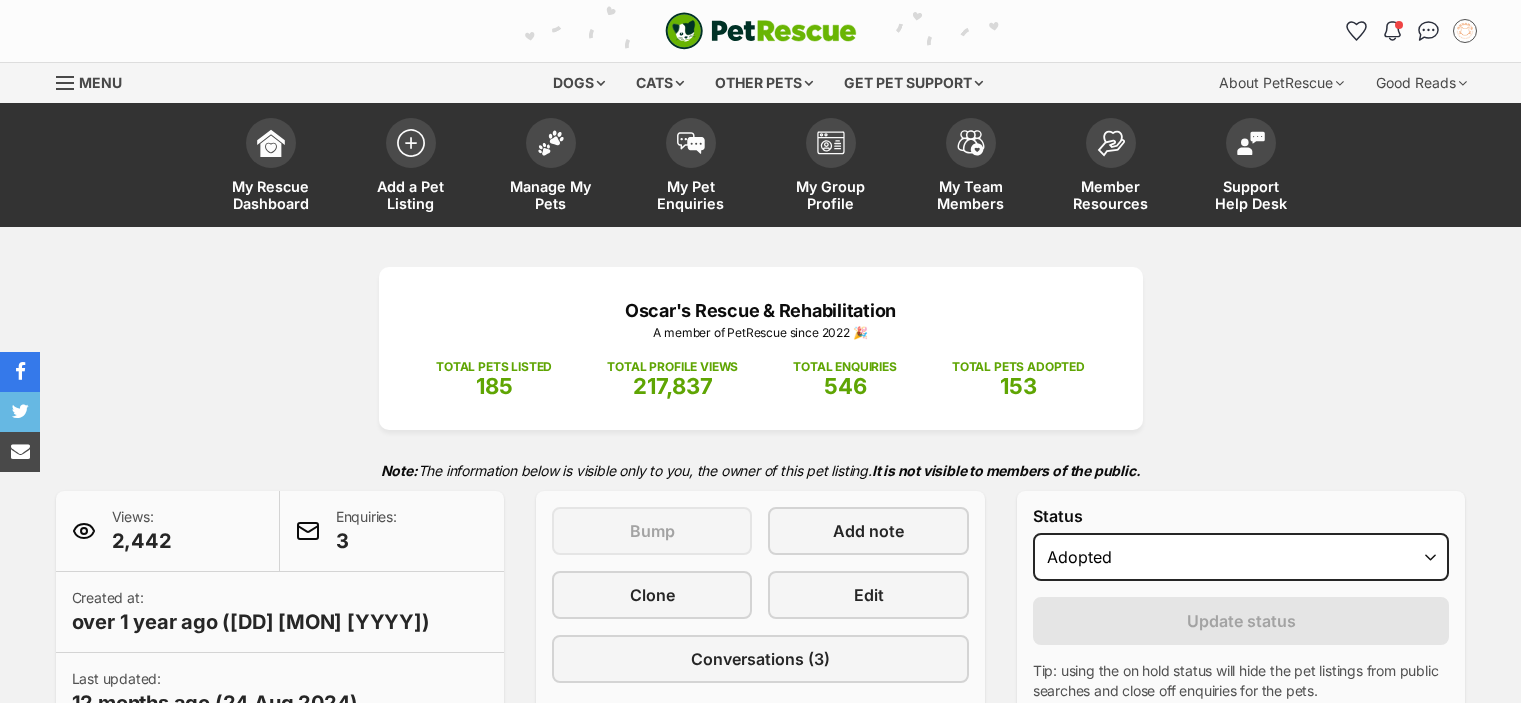scroll, scrollTop: 0, scrollLeft: 0, axis: both 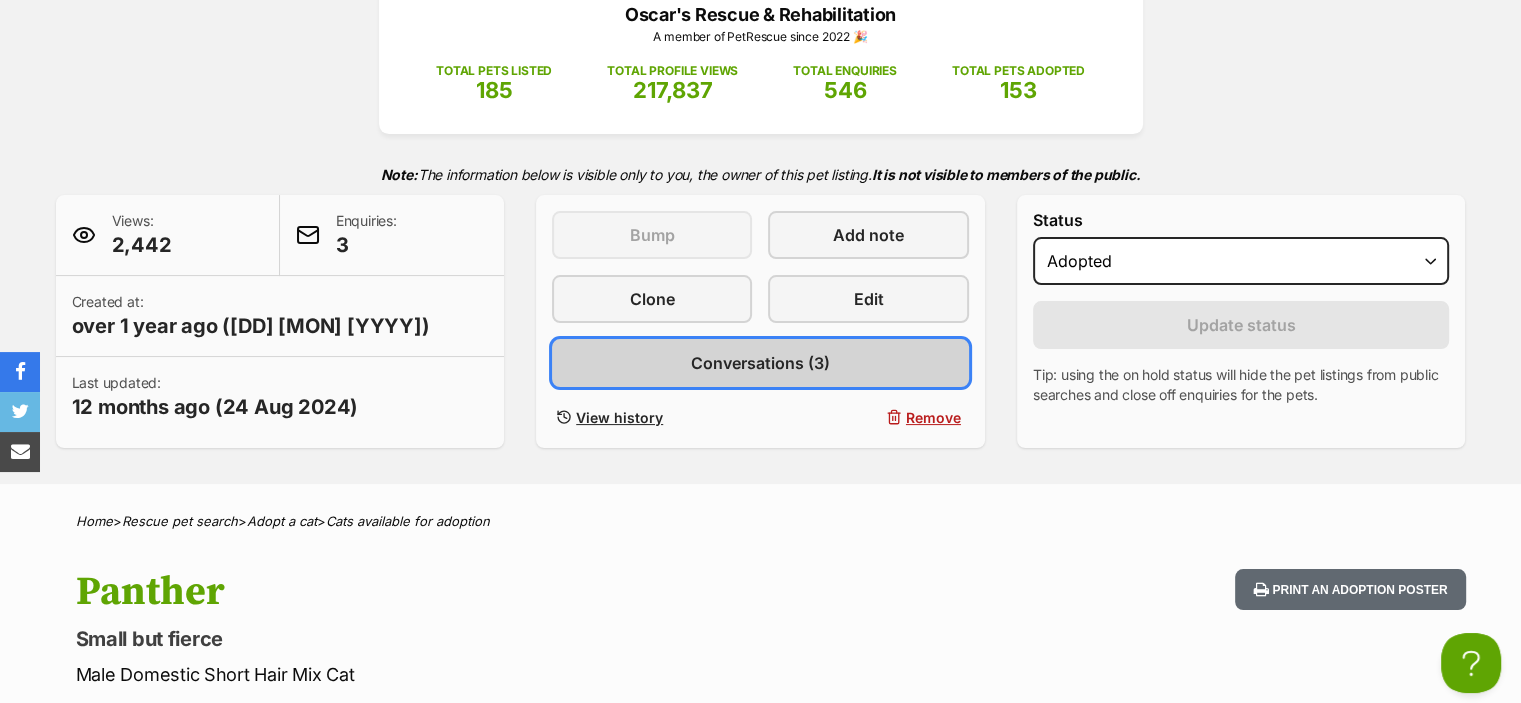 click on "Conversations (3)" at bounding box center [760, 363] 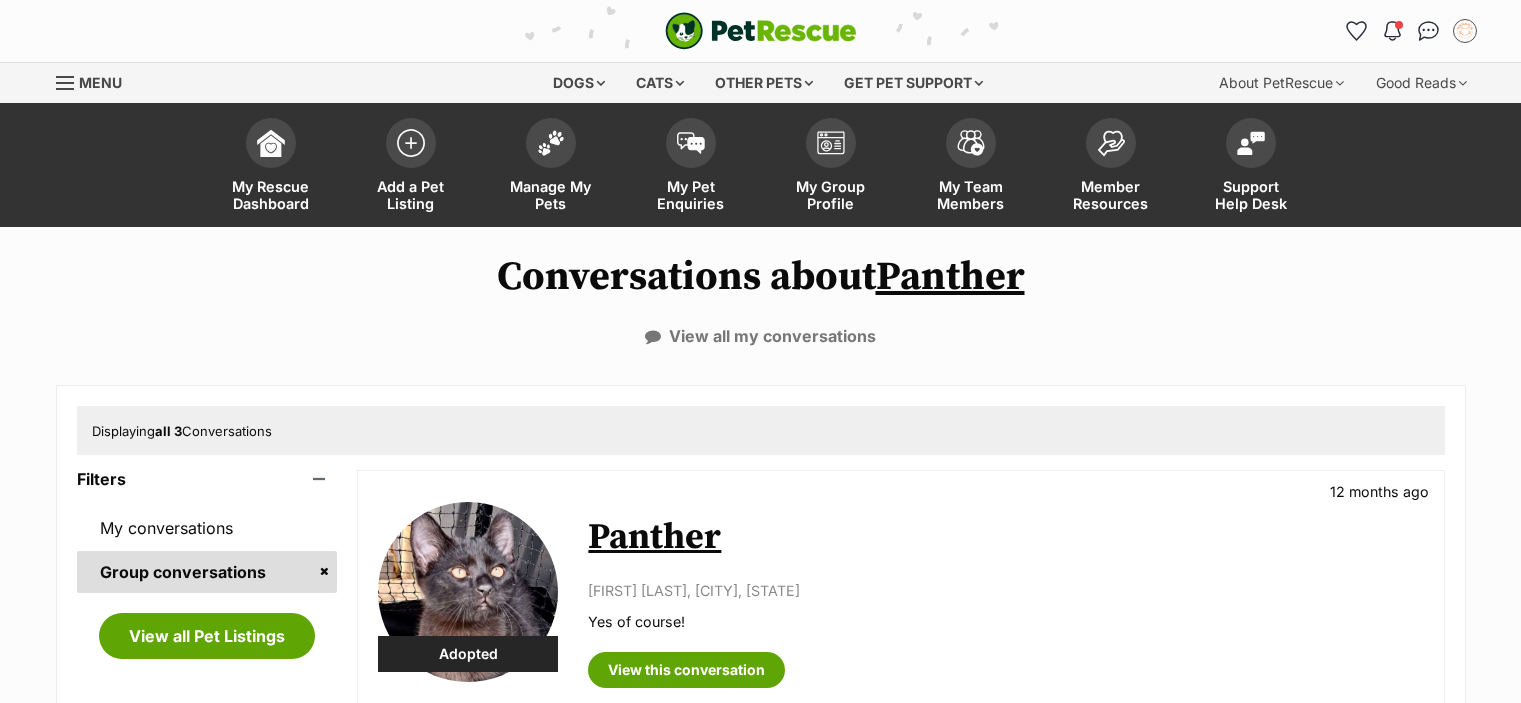 scroll, scrollTop: 0, scrollLeft: 0, axis: both 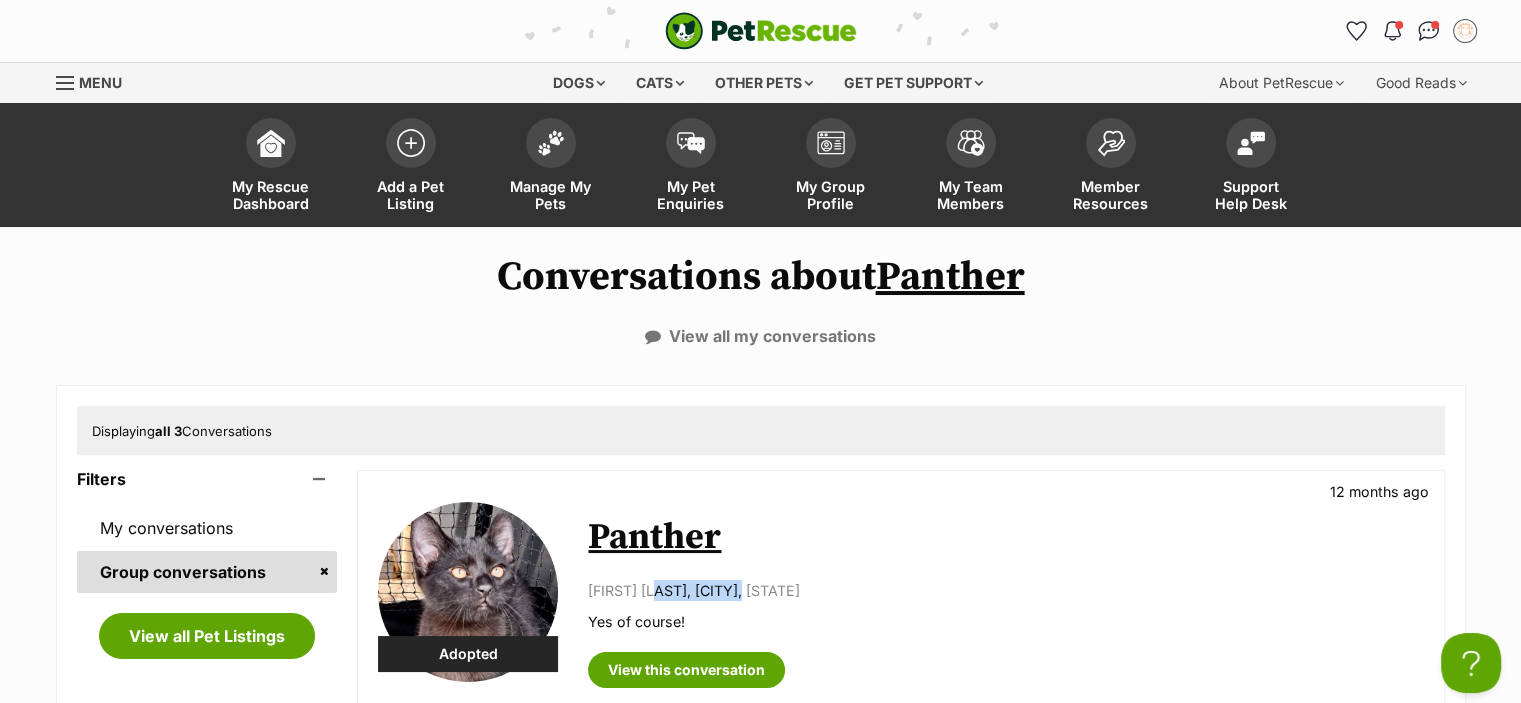drag, startPoint x: 756, startPoint y: 589, endPoint x: 665, endPoint y: 583, distance: 91.197586 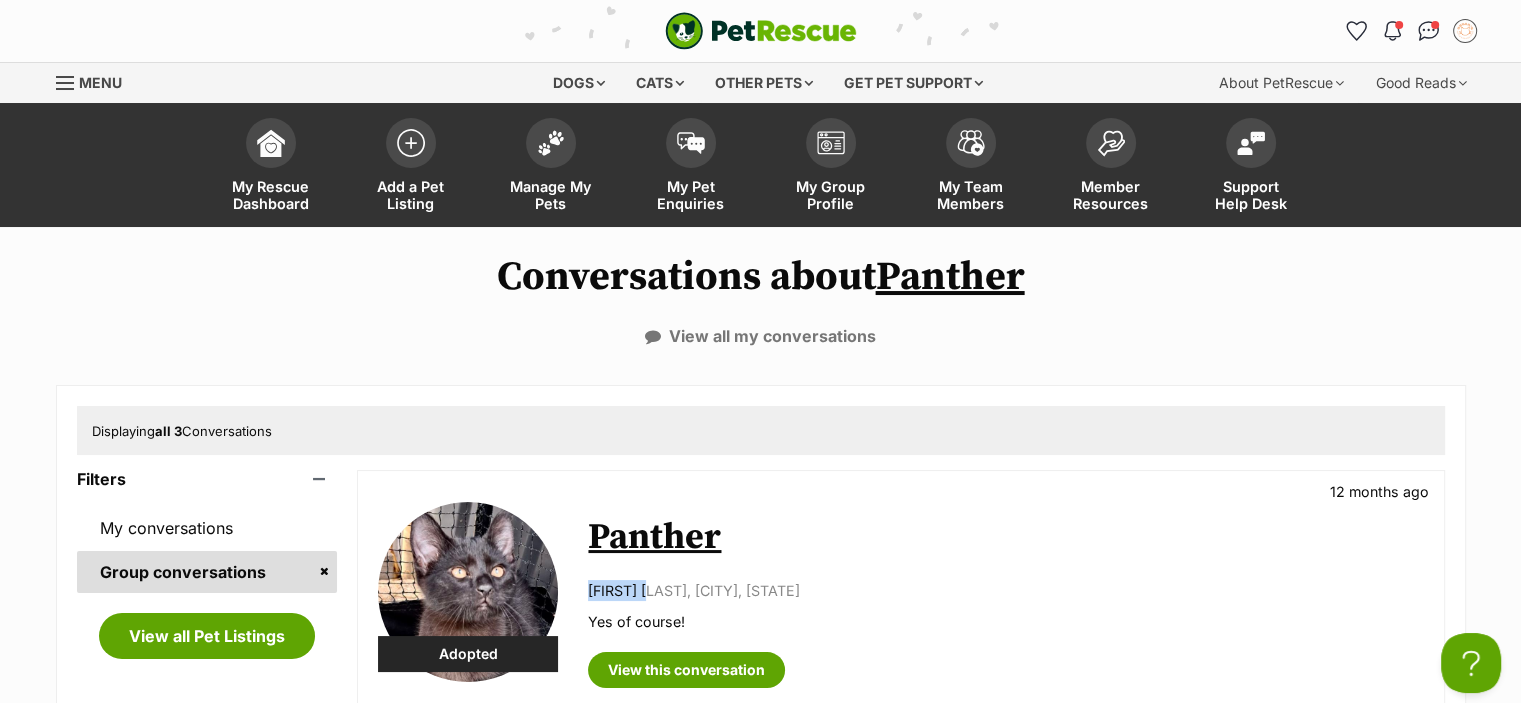 drag, startPoint x: 594, startPoint y: 587, endPoint x: 656, endPoint y: 586, distance: 62.008064 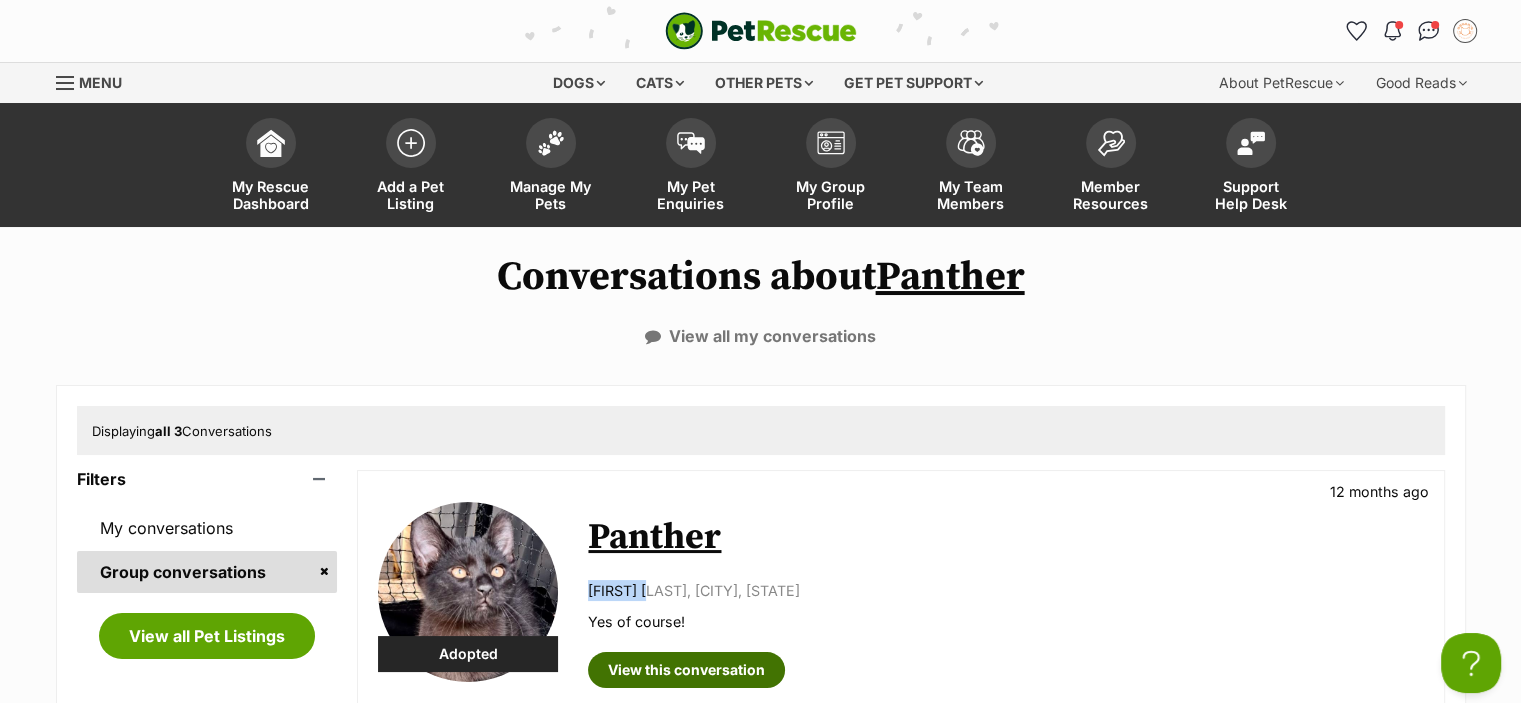 click on "View this conversation" at bounding box center (686, 670) 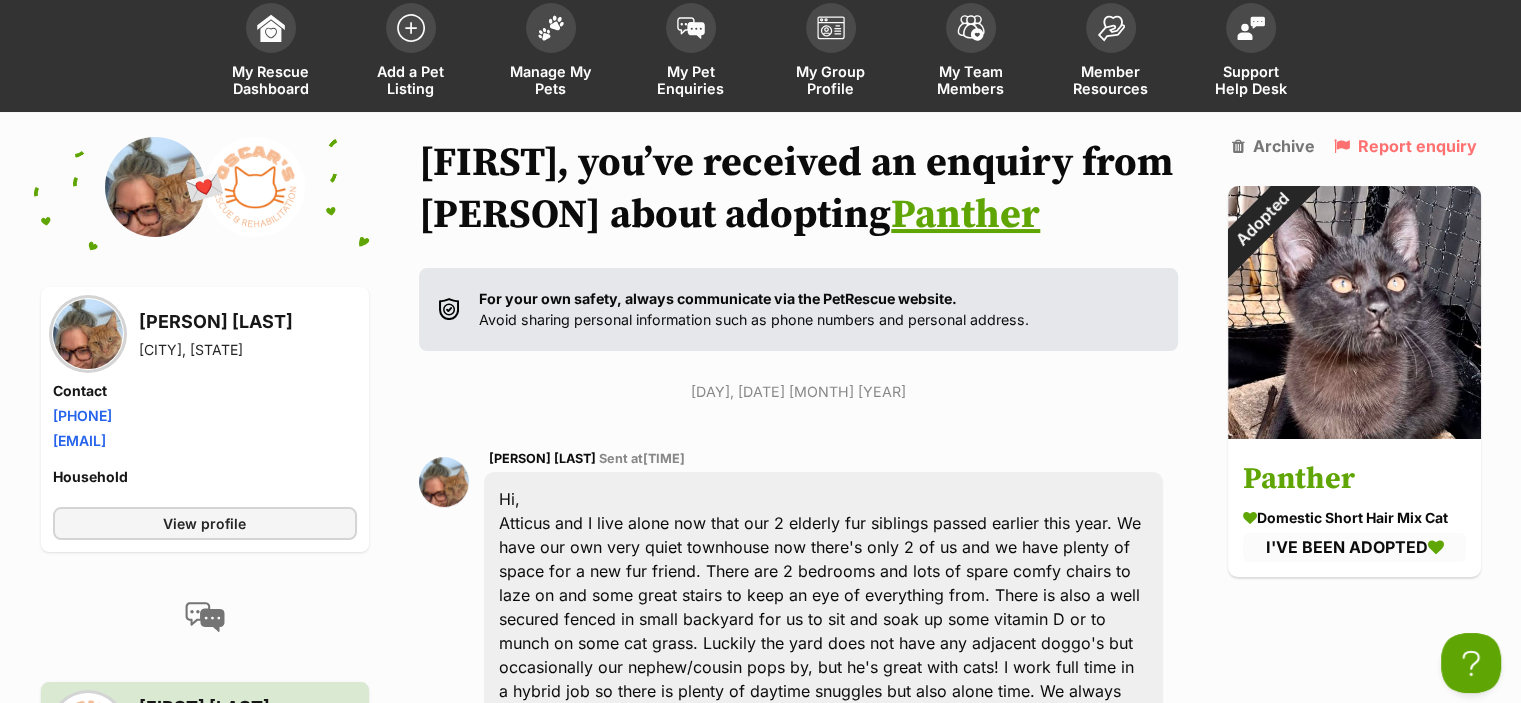 scroll, scrollTop: 0, scrollLeft: 0, axis: both 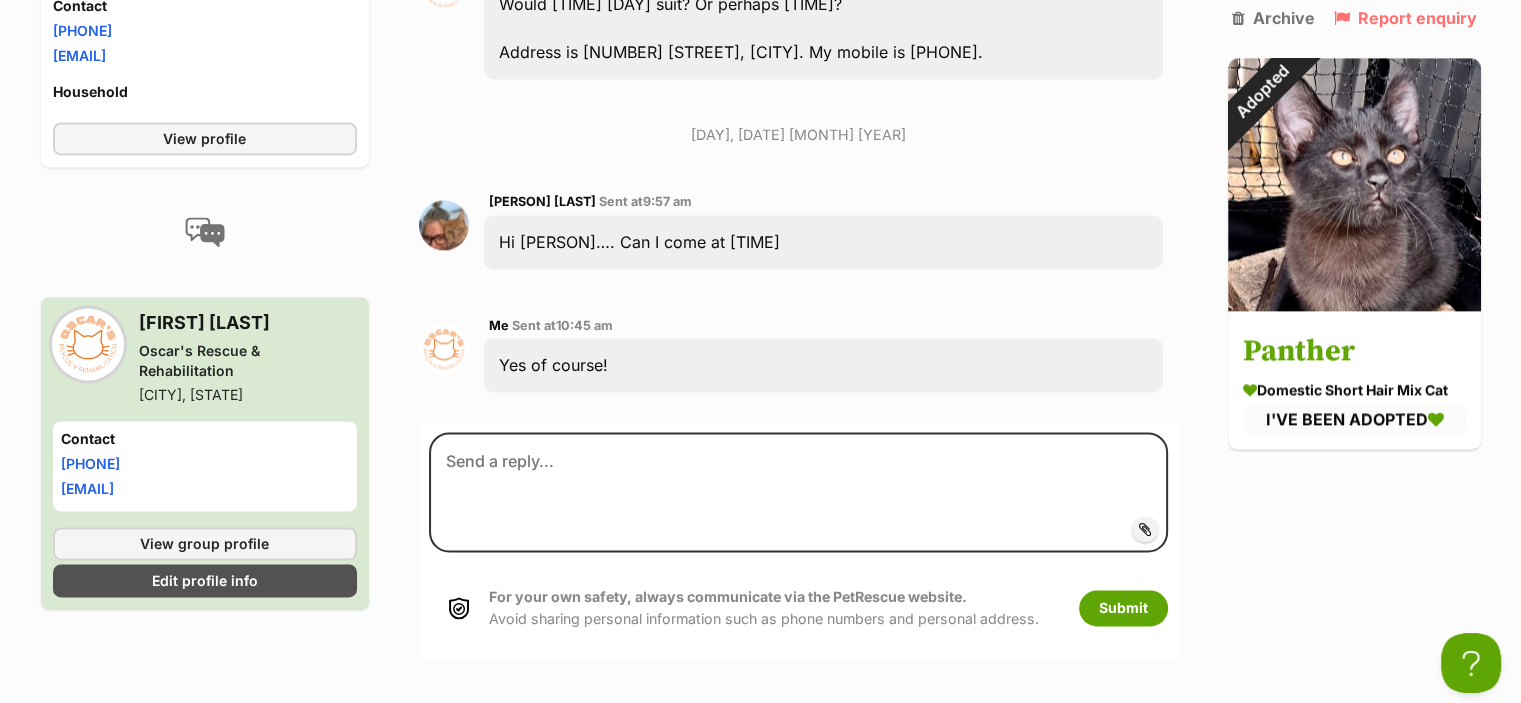 drag, startPoint x: 270, startPoint y: 78, endPoint x: 42, endPoint y: 74, distance: 228.03508 